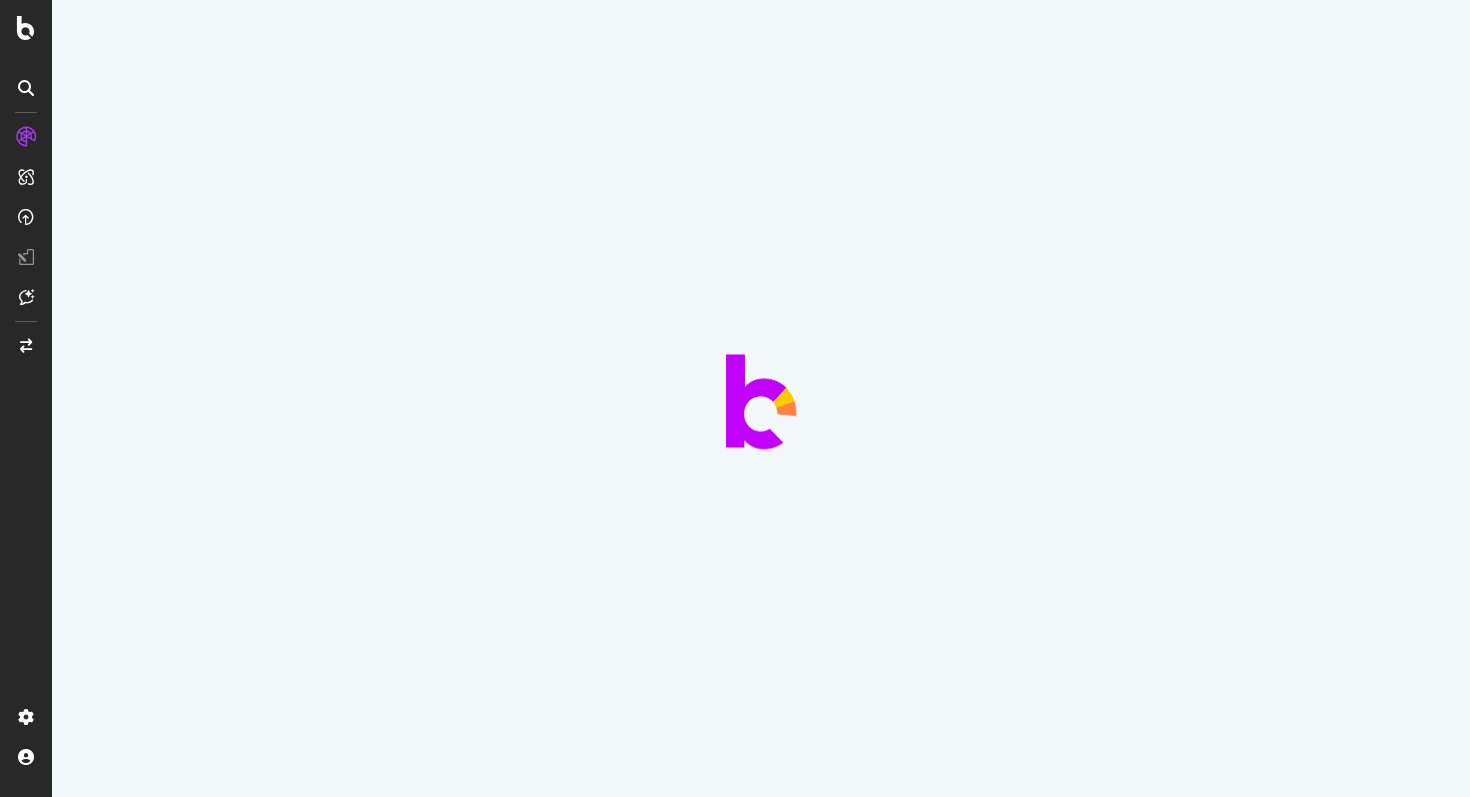 scroll, scrollTop: 0, scrollLeft: 0, axis: both 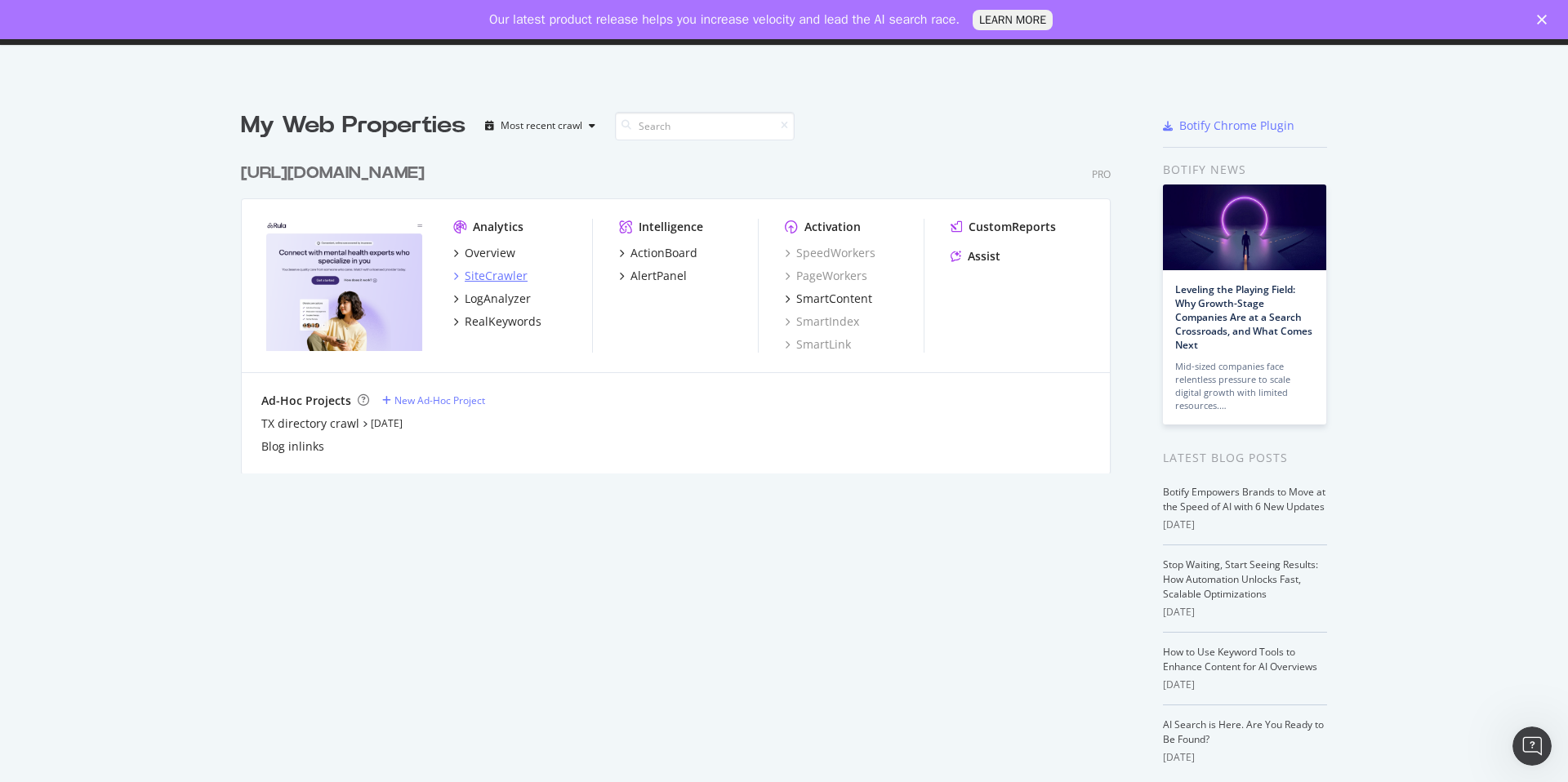 click on "SiteCrawler" at bounding box center (496, 276) 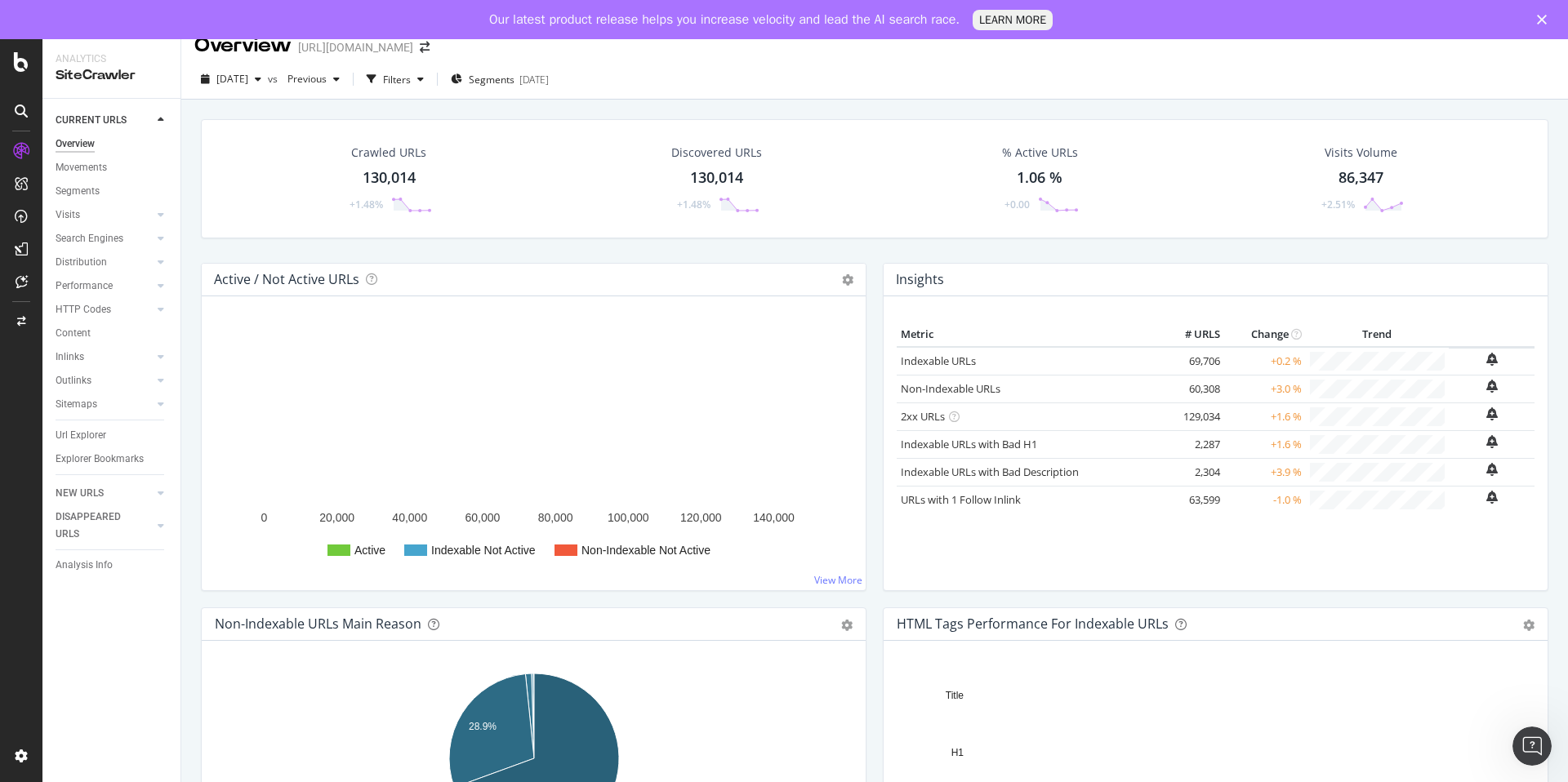 scroll, scrollTop: 0, scrollLeft: 0, axis: both 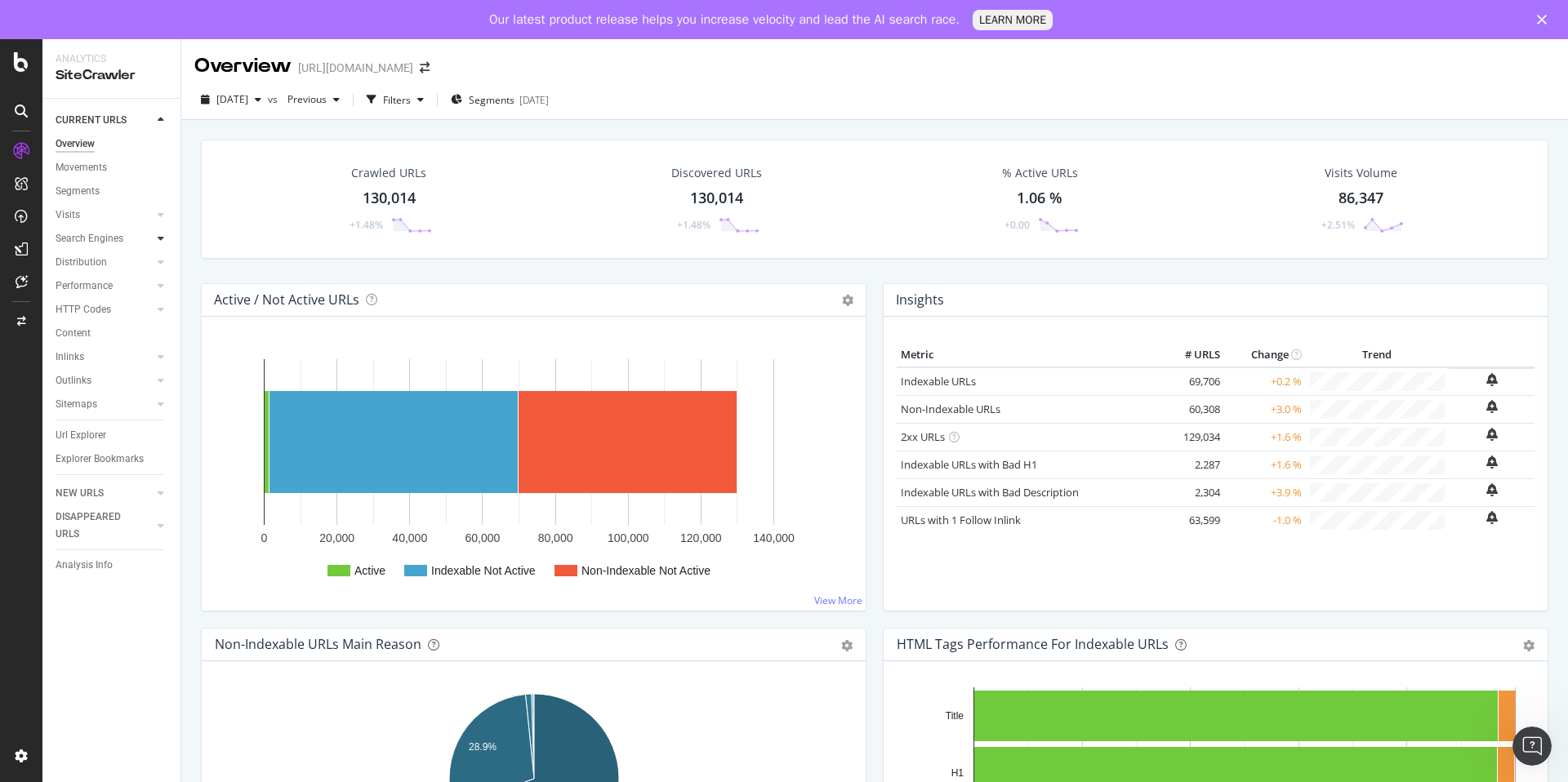 click at bounding box center [161, 238] 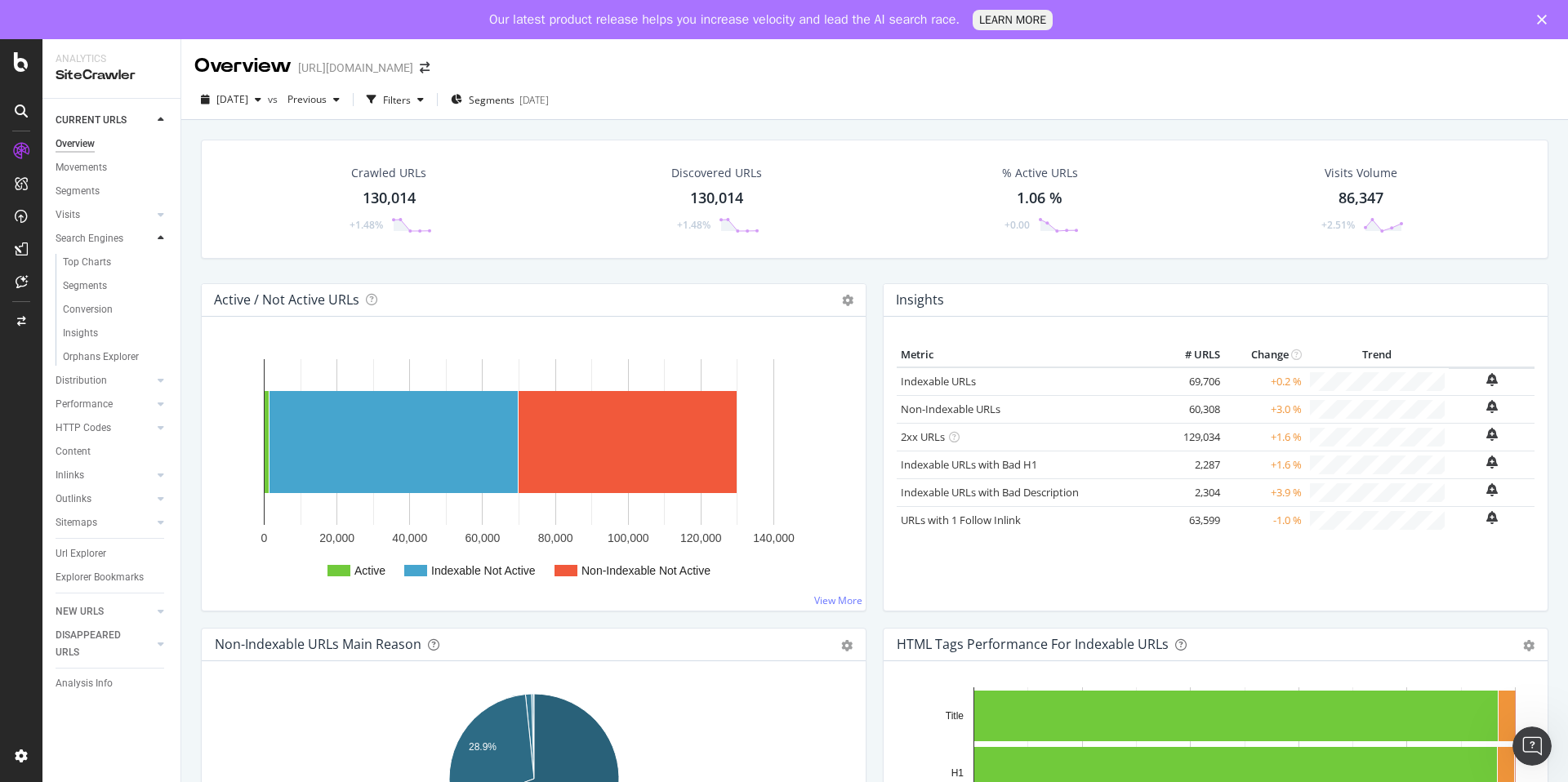 click at bounding box center (161, 238) 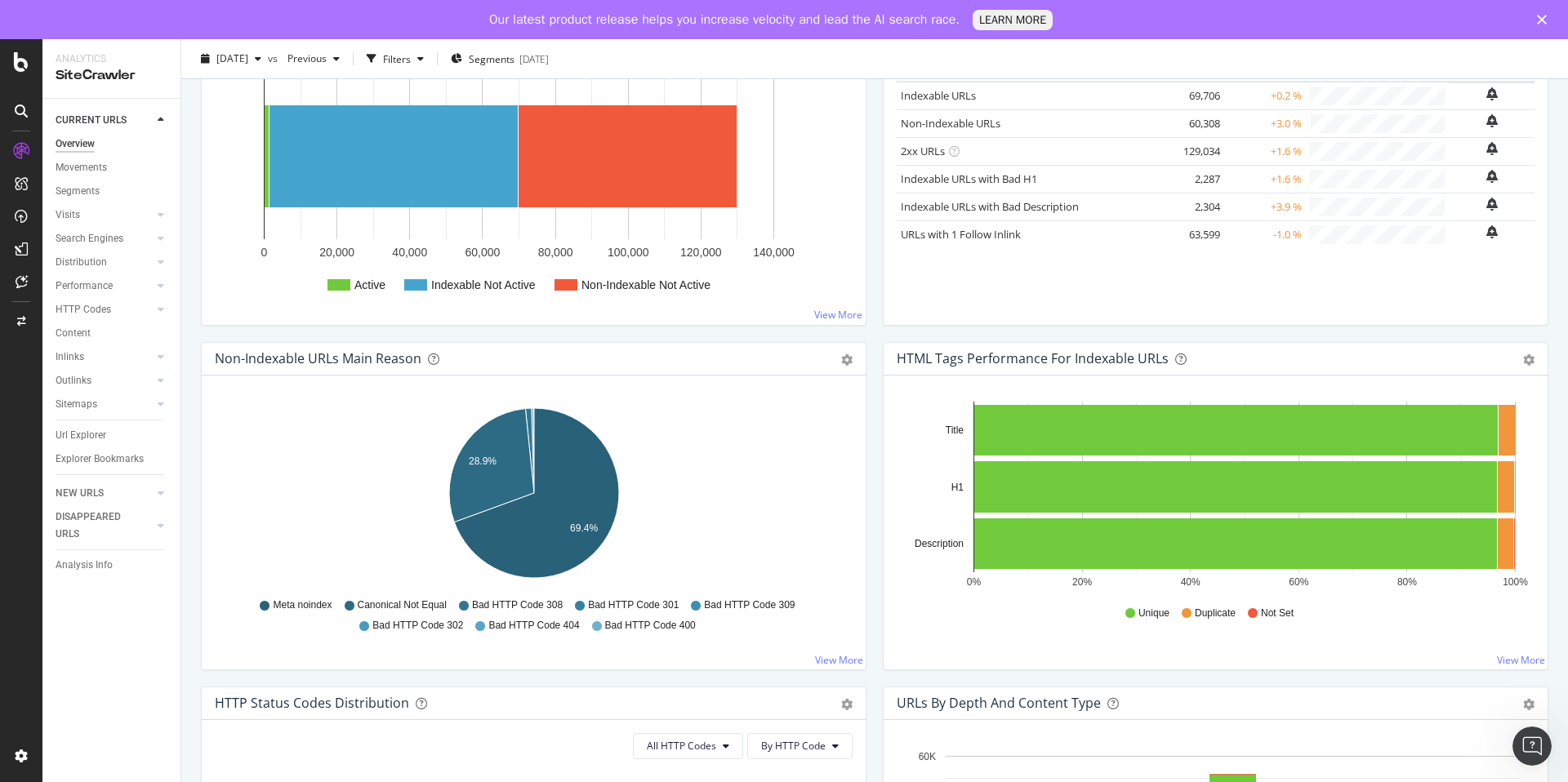 scroll, scrollTop: 0, scrollLeft: 0, axis: both 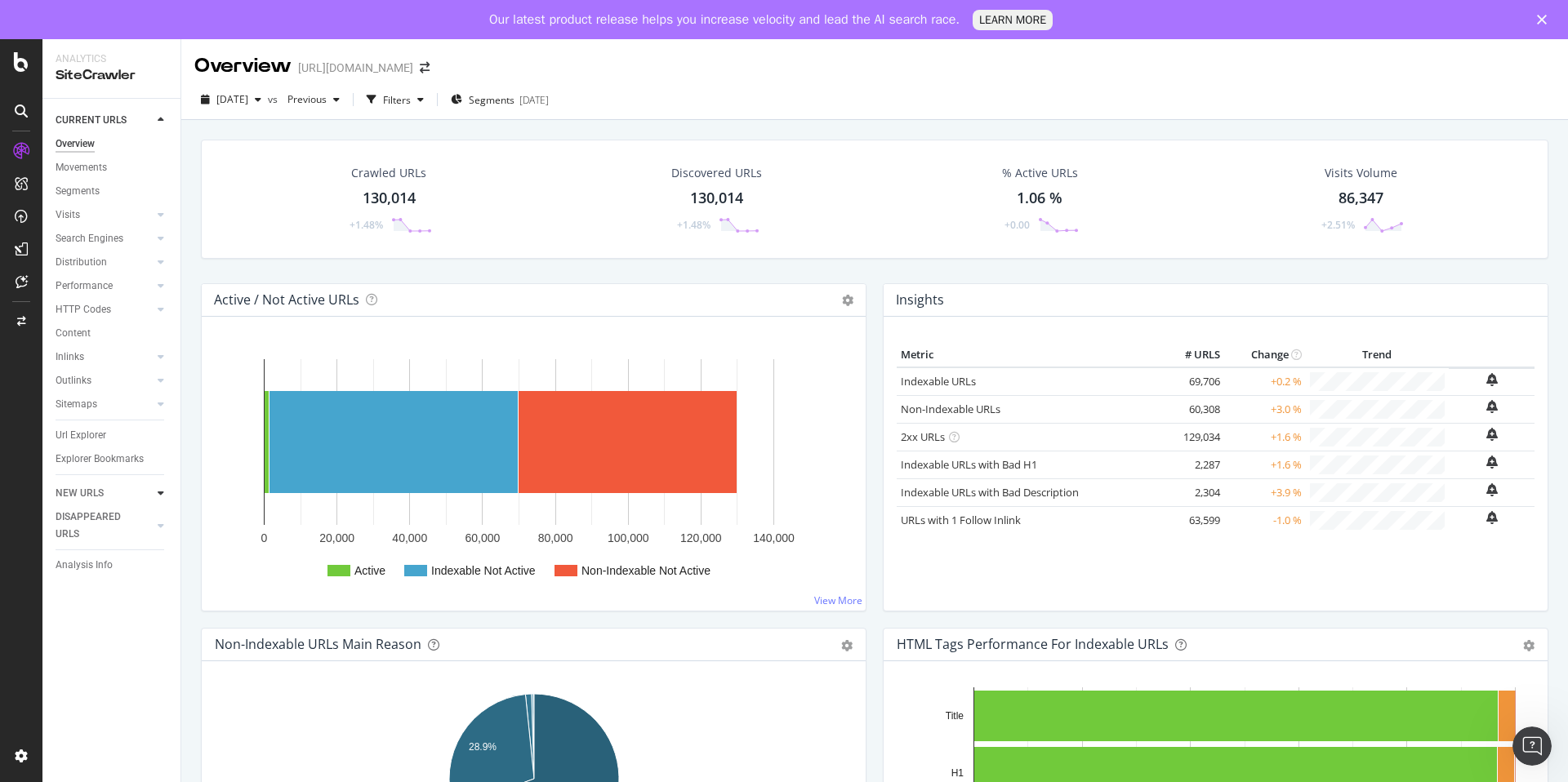 click at bounding box center (161, 493) 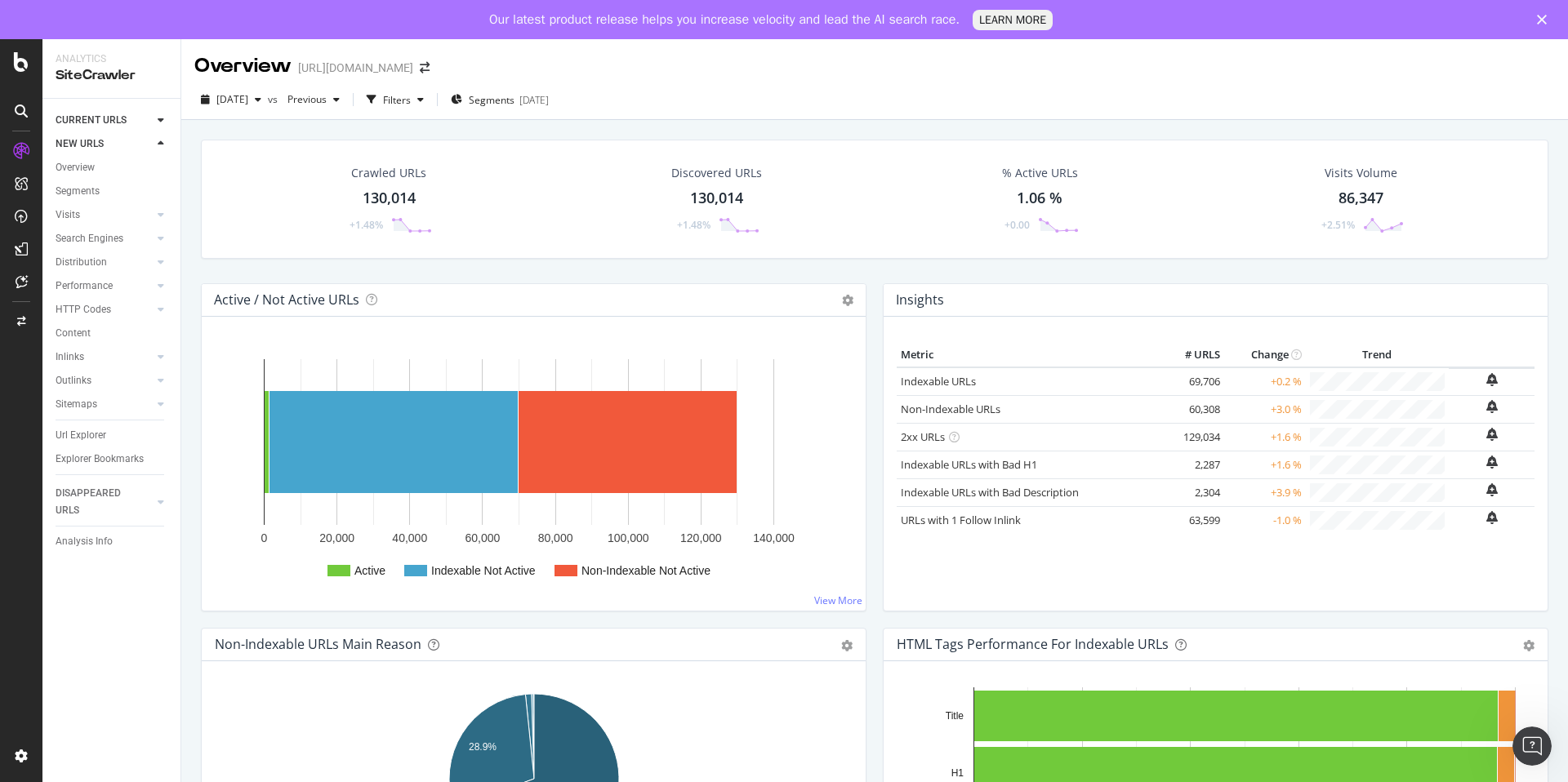 click at bounding box center [161, 144] 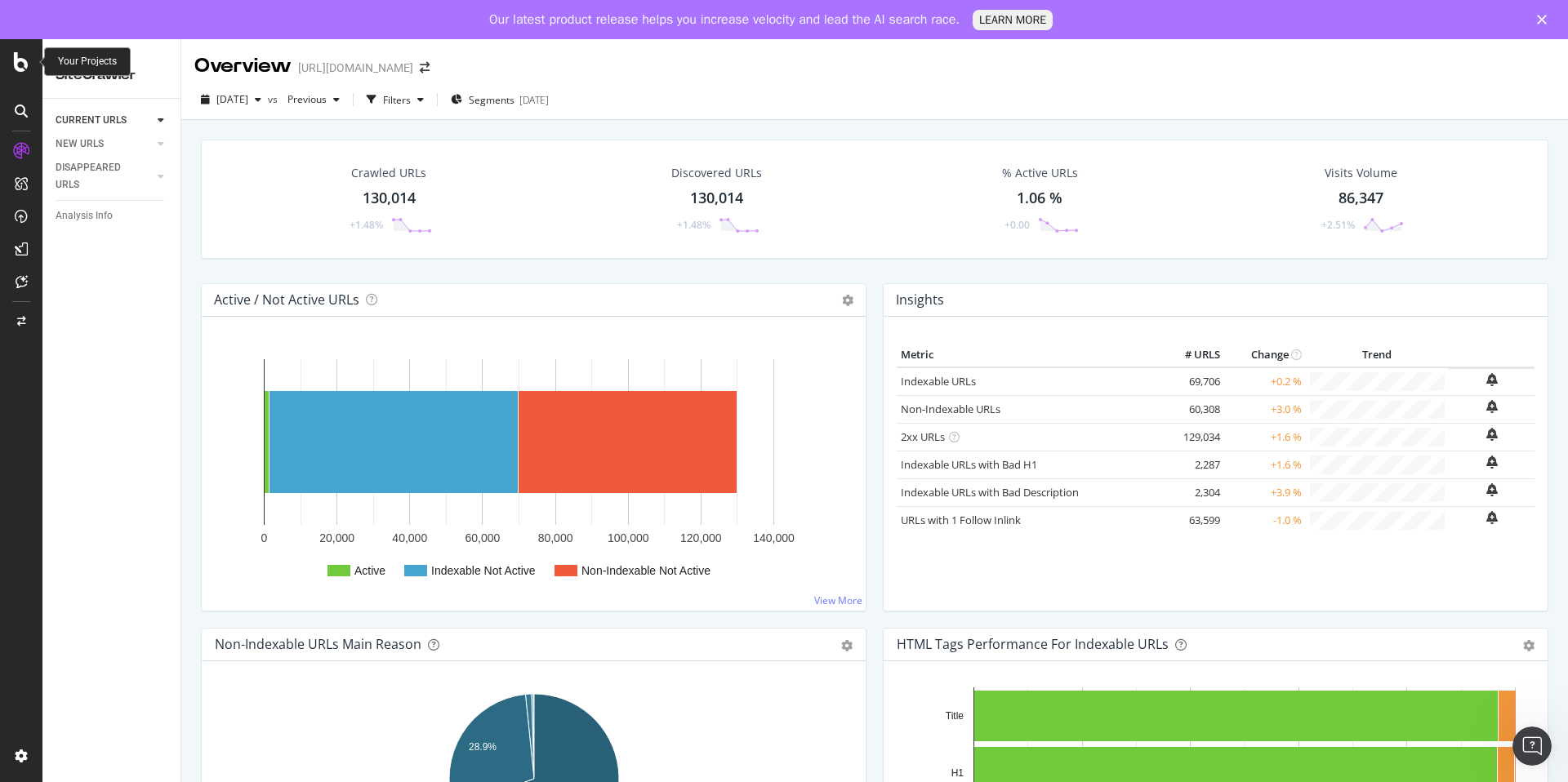 click at bounding box center [21, 62] 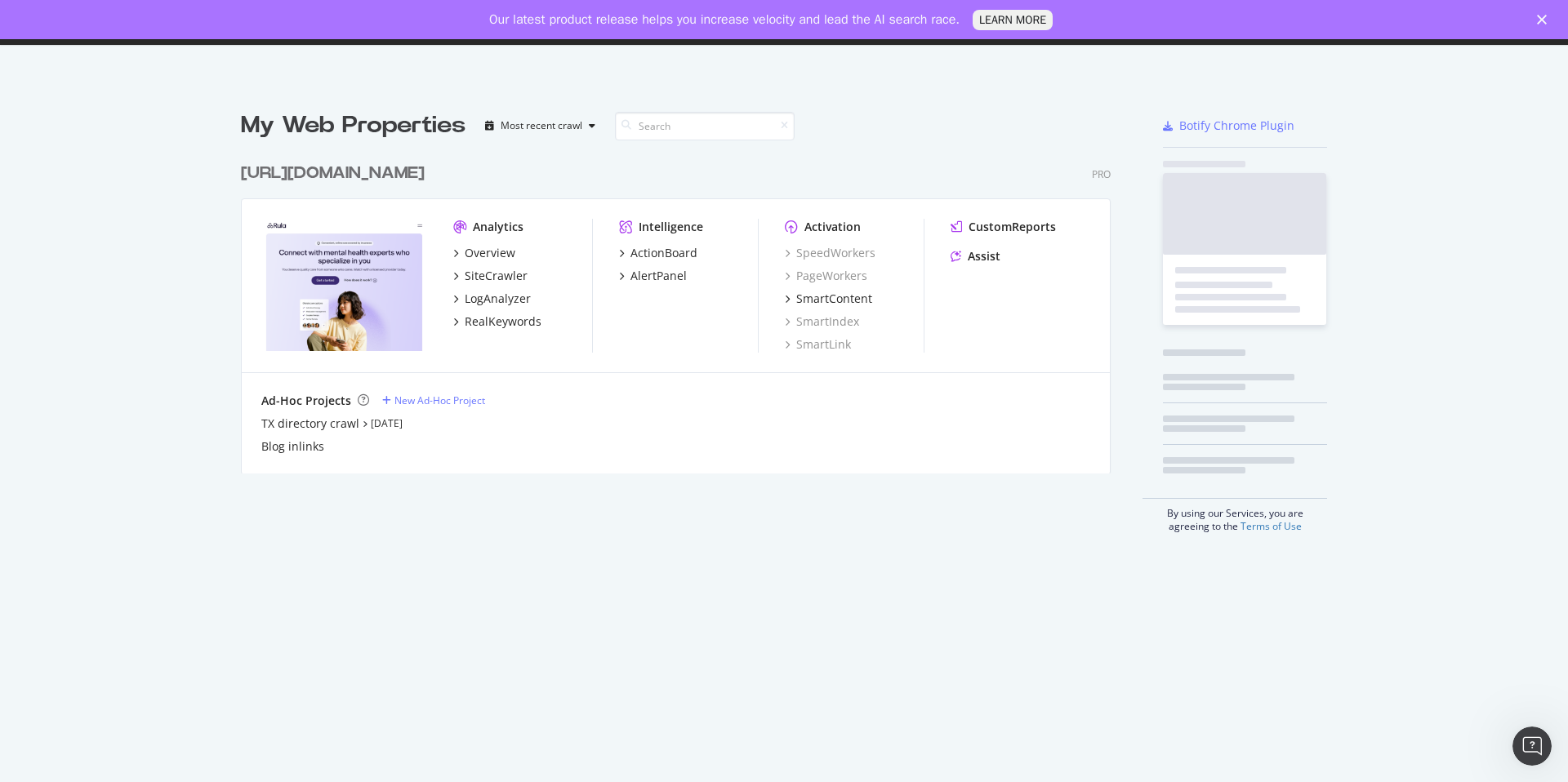 scroll, scrollTop: 1, scrollLeft: 1, axis: both 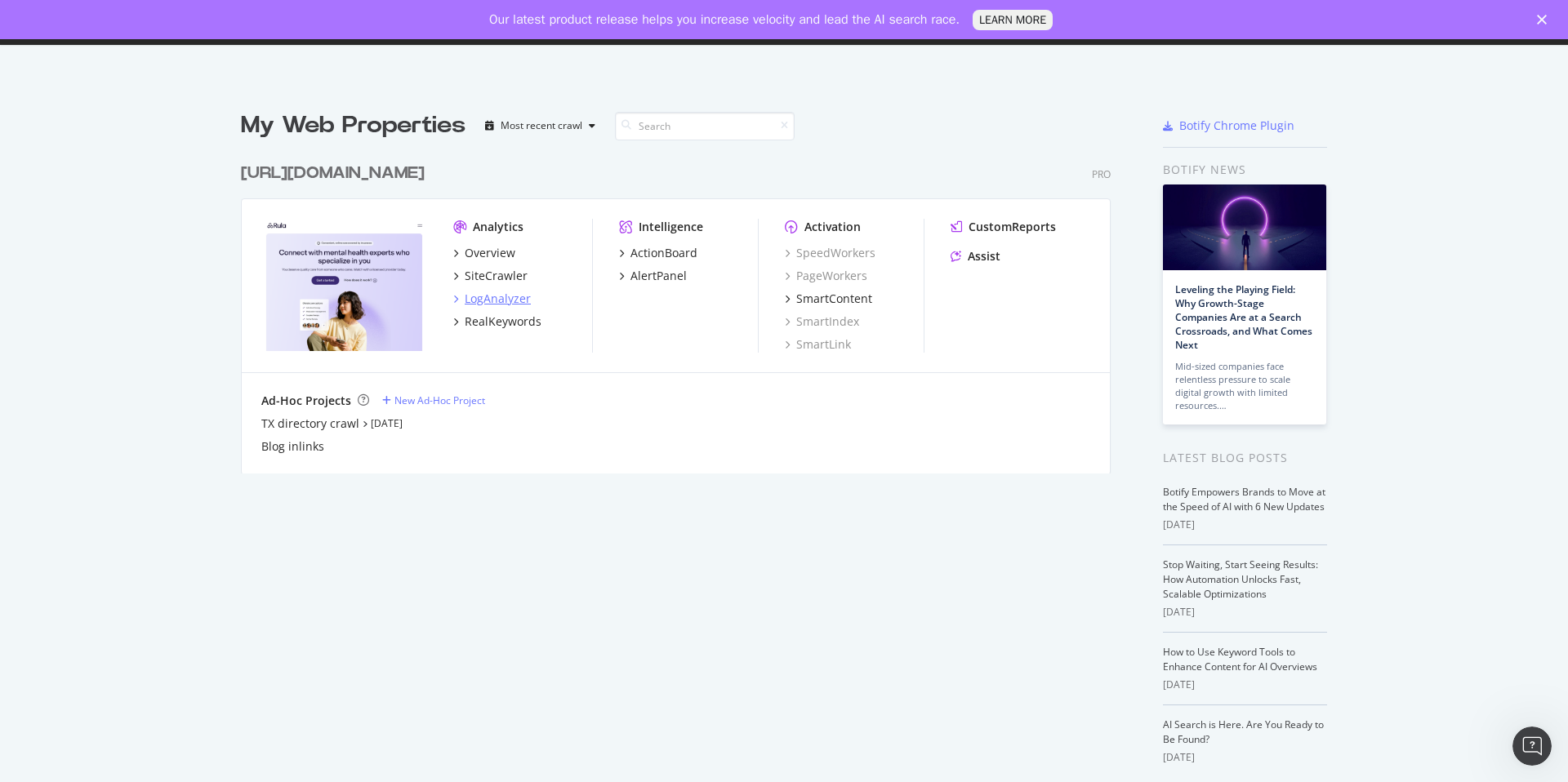 click on "LogAnalyzer" at bounding box center (497, 299) 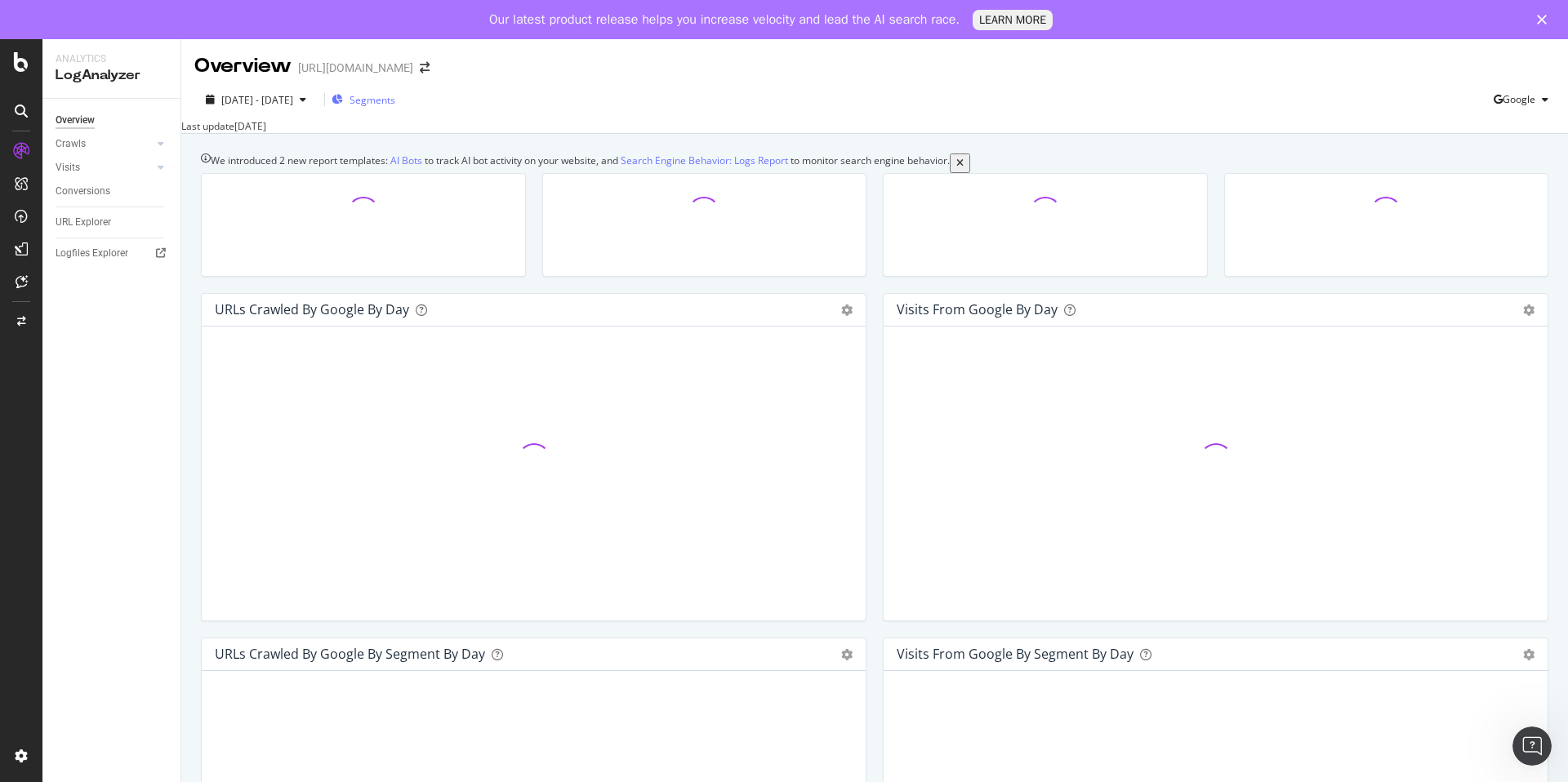 click on "Segments" at bounding box center [372, 100] 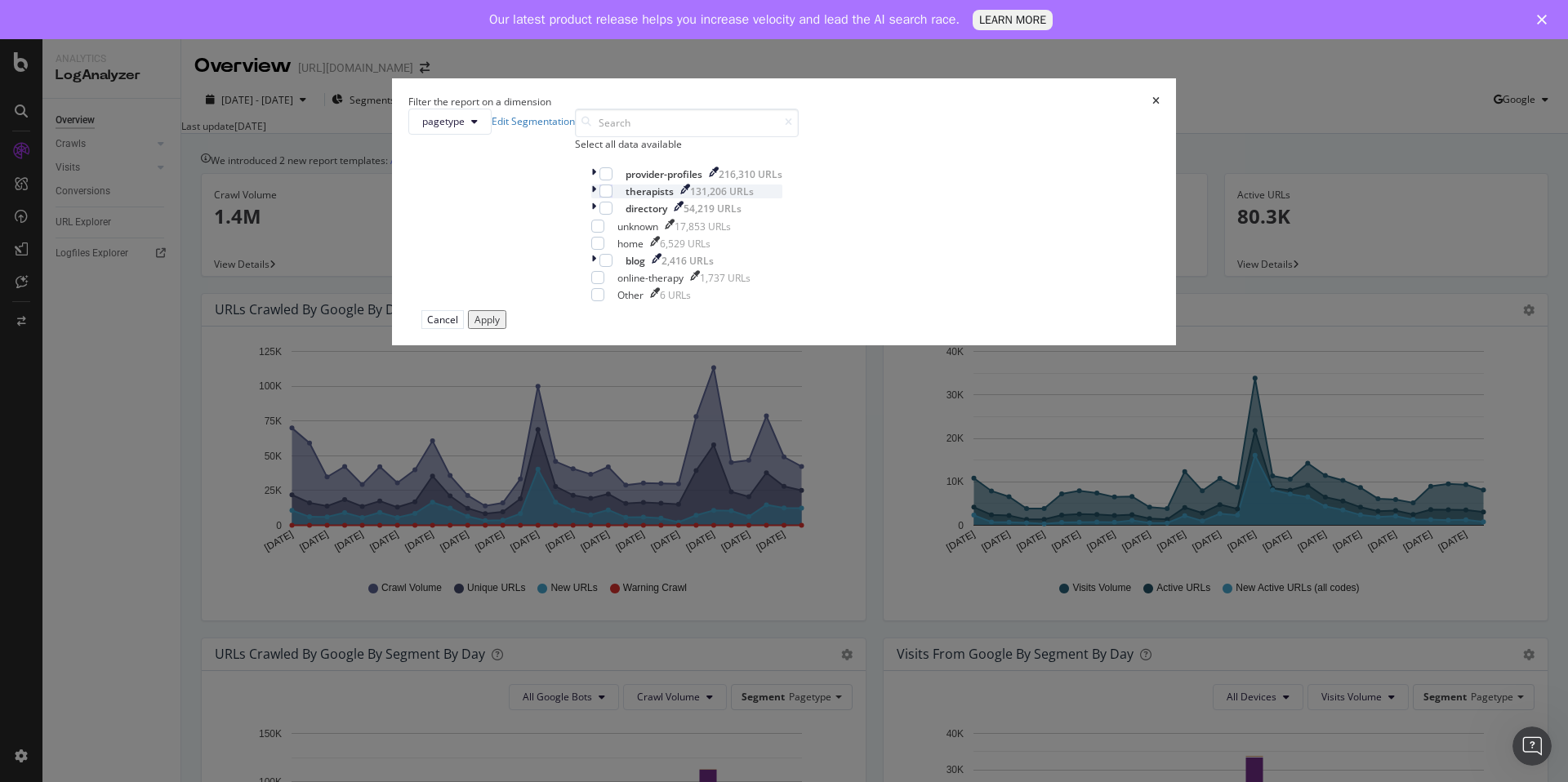 click on "therapists" at bounding box center [649, 191] 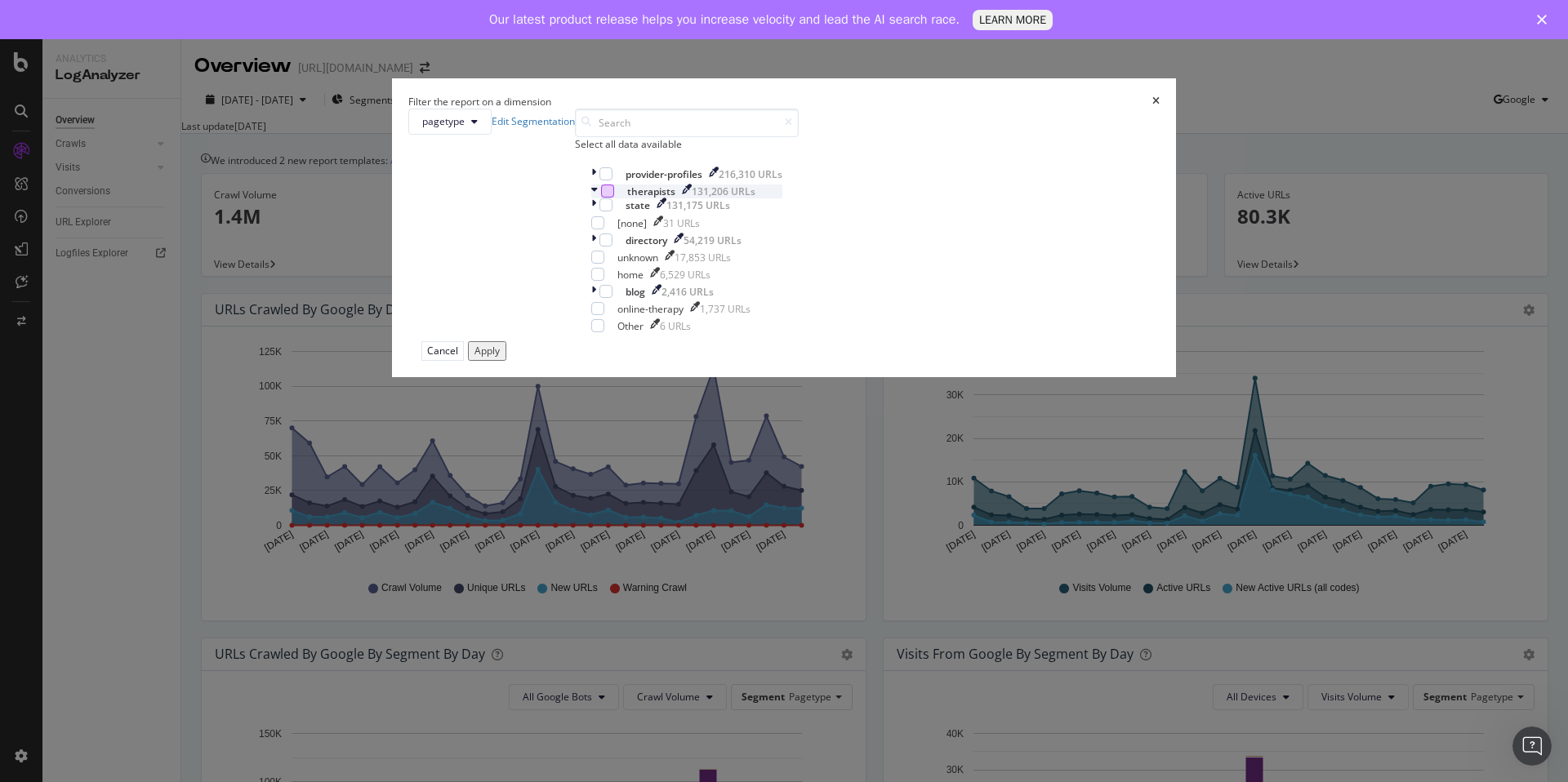 click at bounding box center (608, 191) 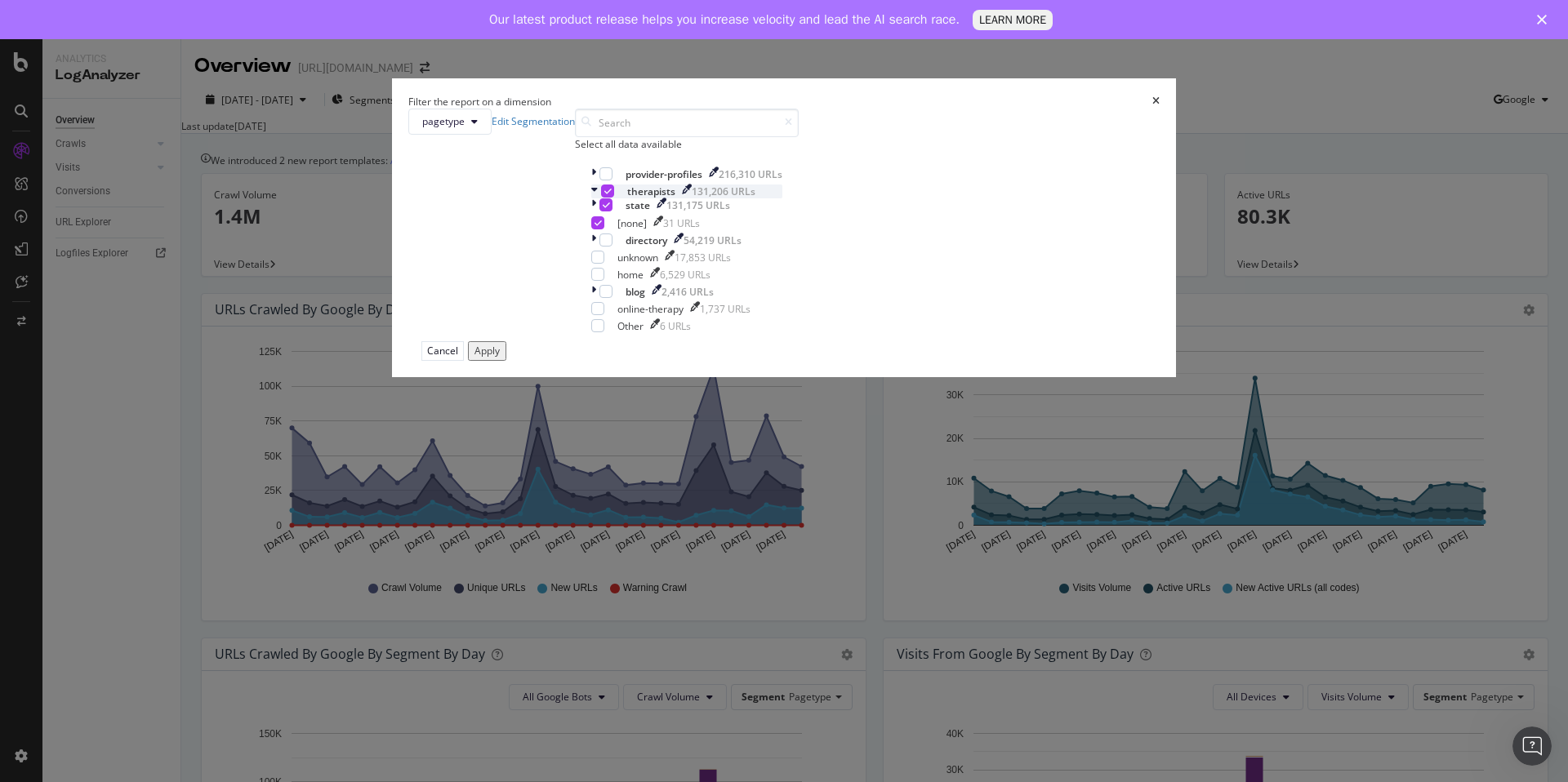 click at bounding box center (608, 191) 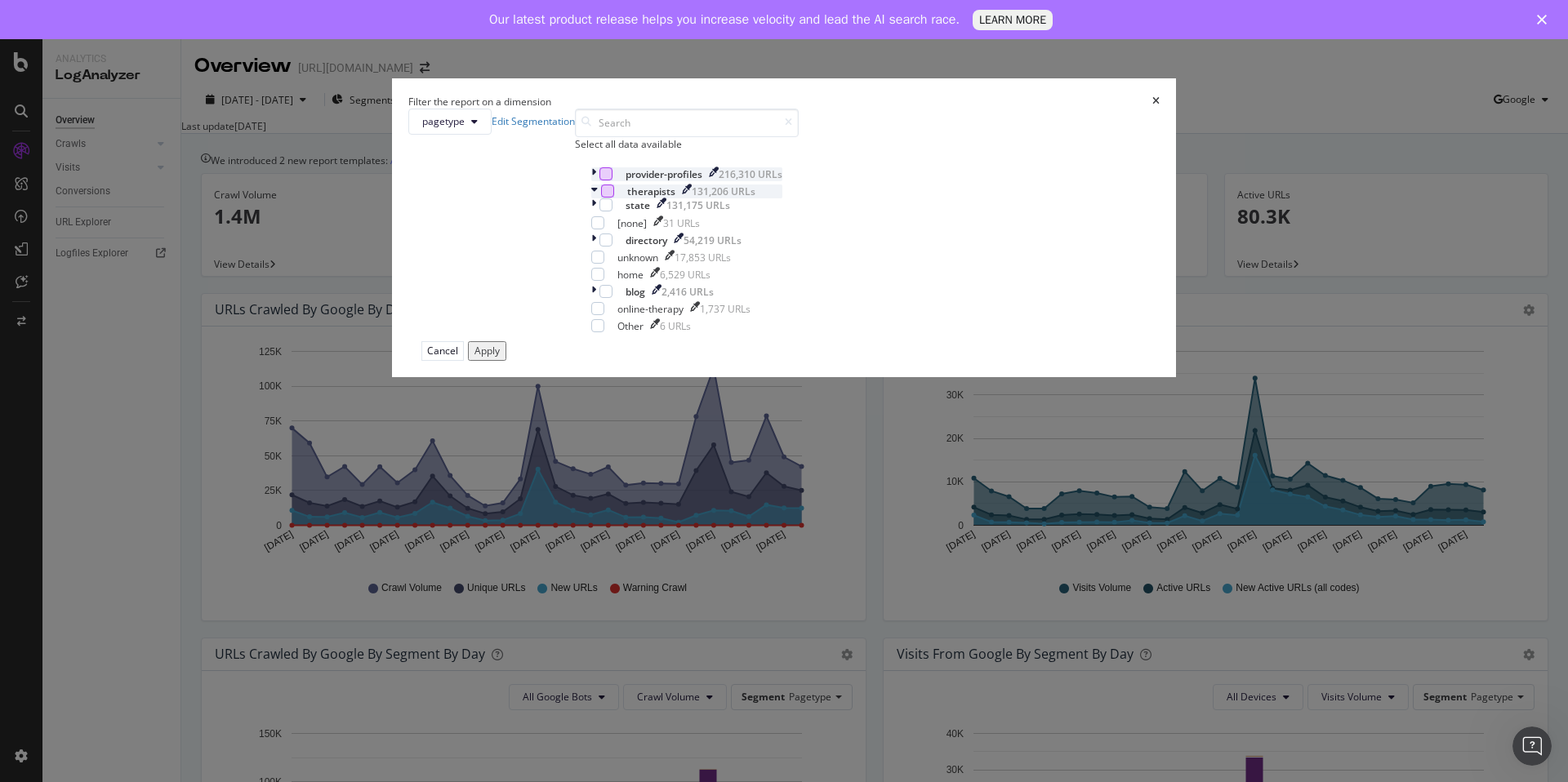 click at bounding box center (606, 174) 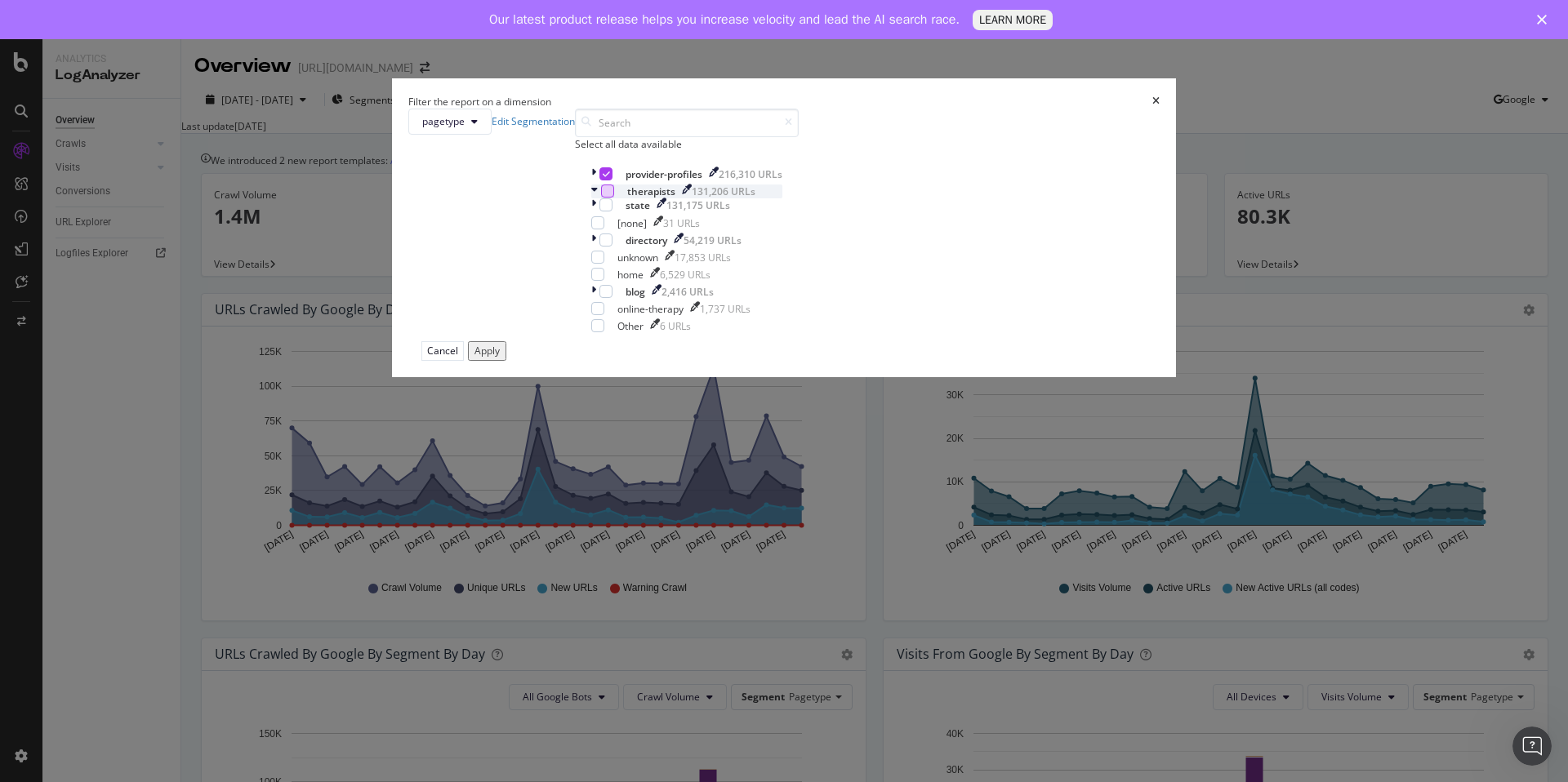 click on "Apply" at bounding box center [487, 350] 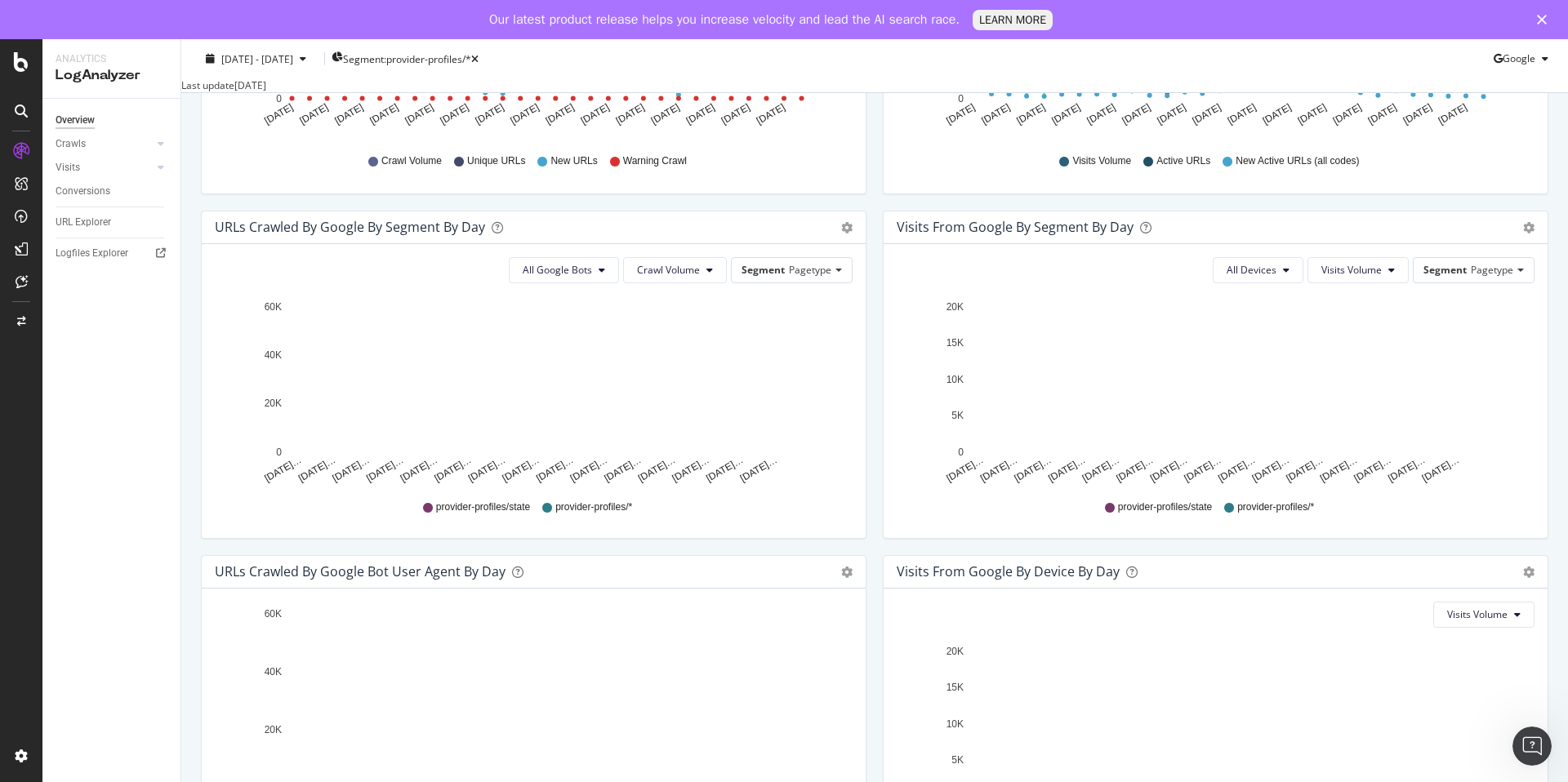 scroll, scrollTop: 495, scrollLeft: 0, axis: vertical 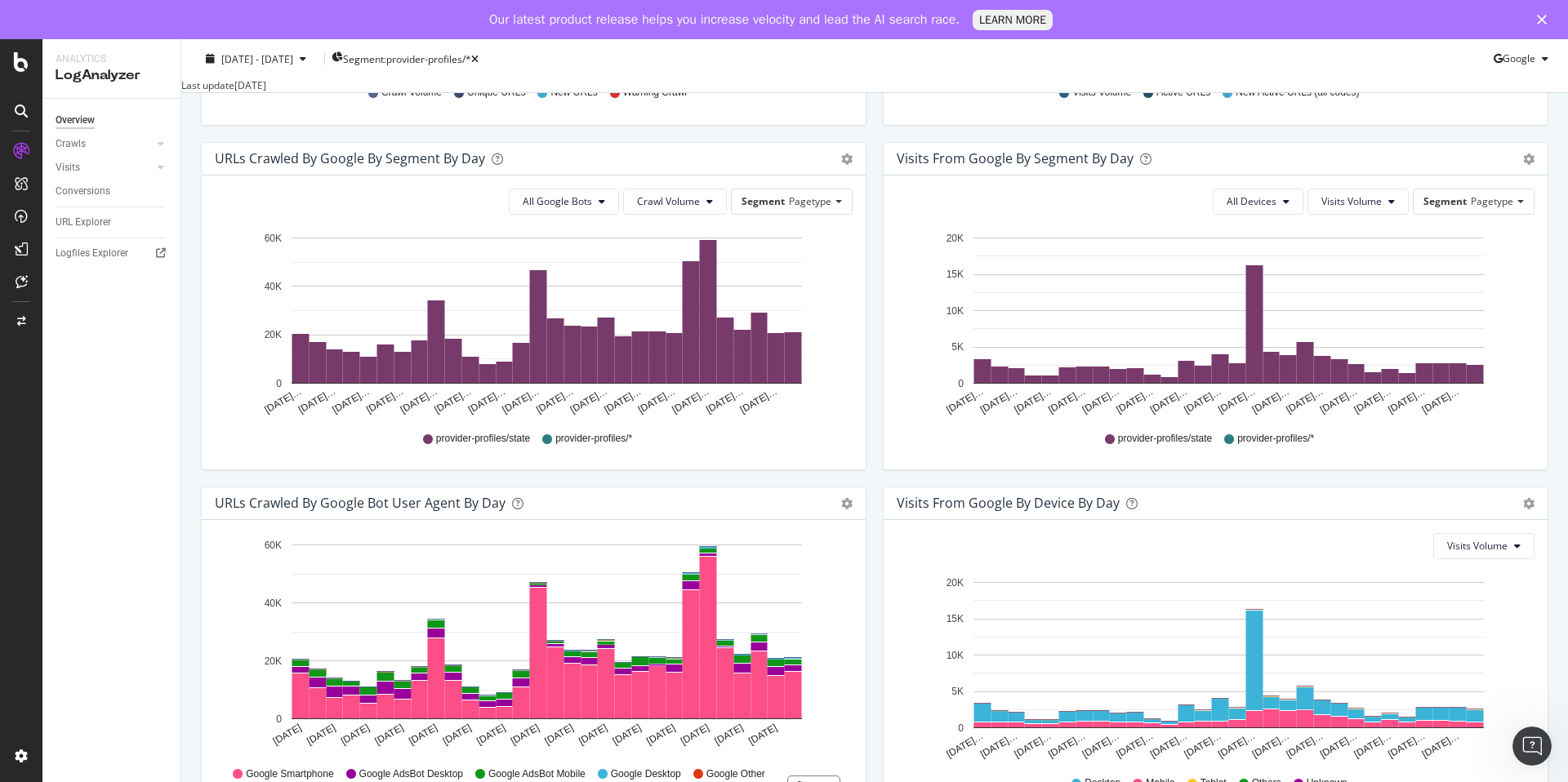 click on "URLs Crawled by Google By Segment By Day" at bounding box center (515, 158) 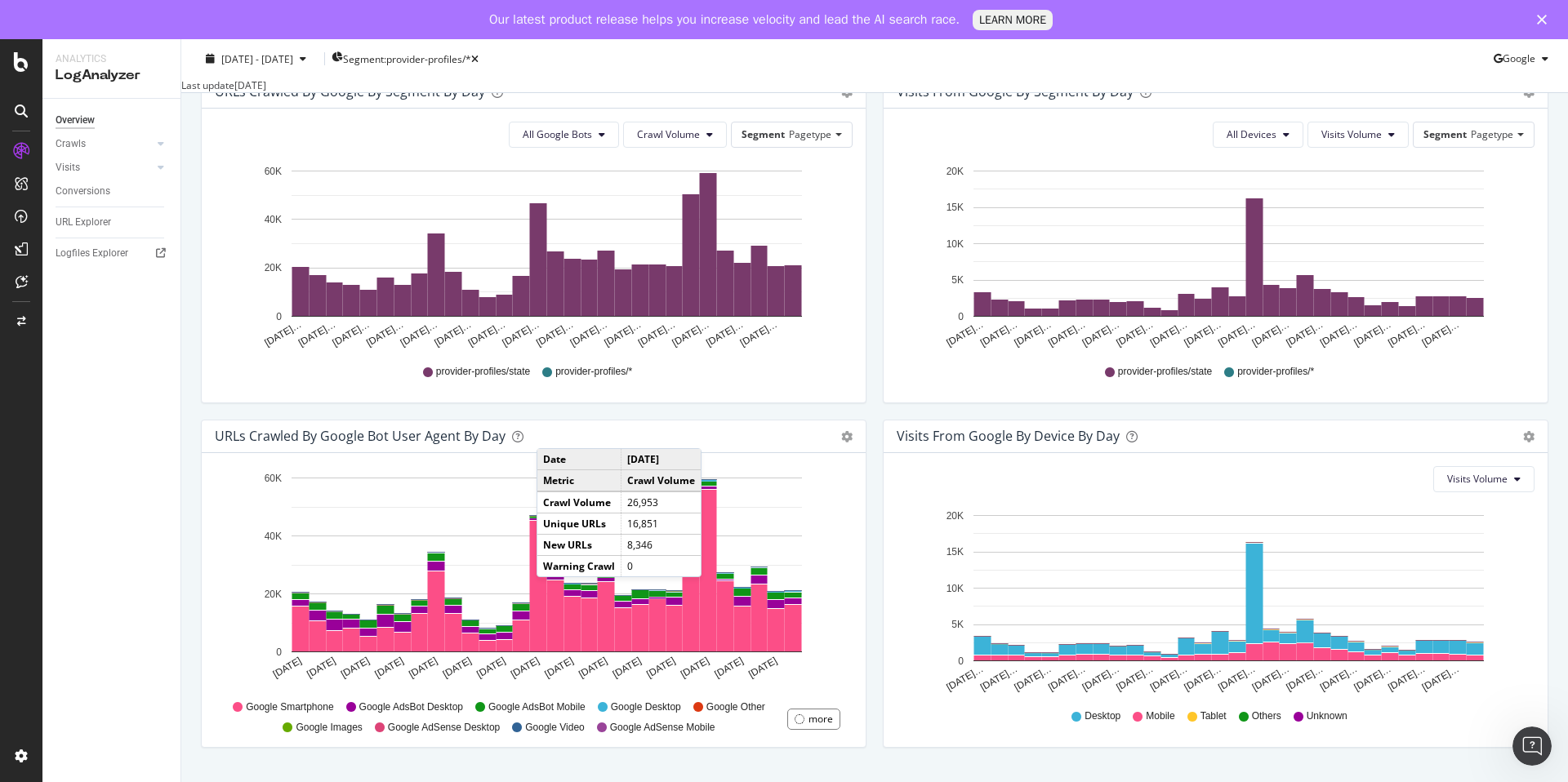 scroll, scrollTop: 579, scrollLeft: 0, axis: vertical 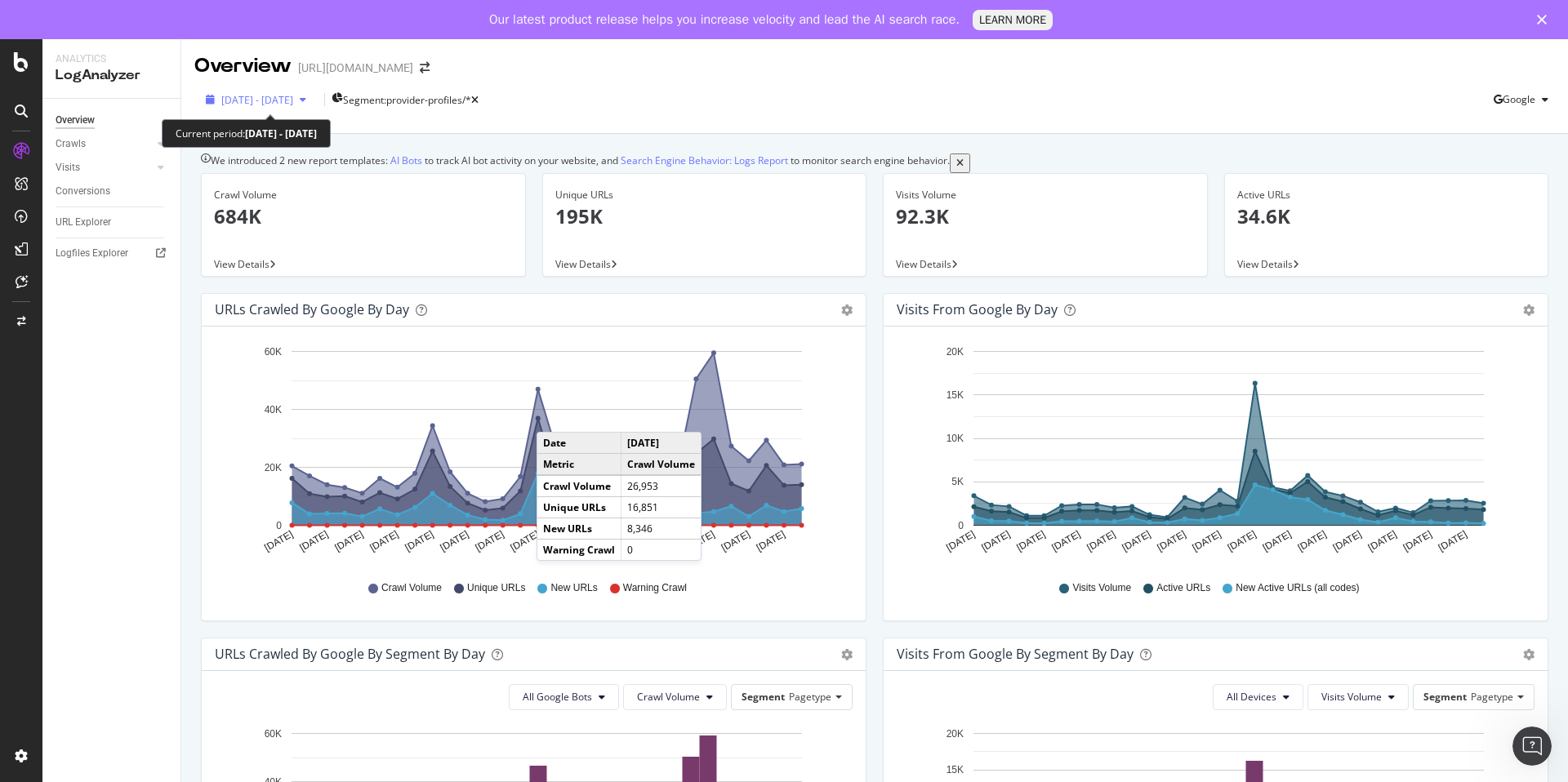 click on "2025 Jun. 11th - Jul. 10th" at bounding box center [257, 100] 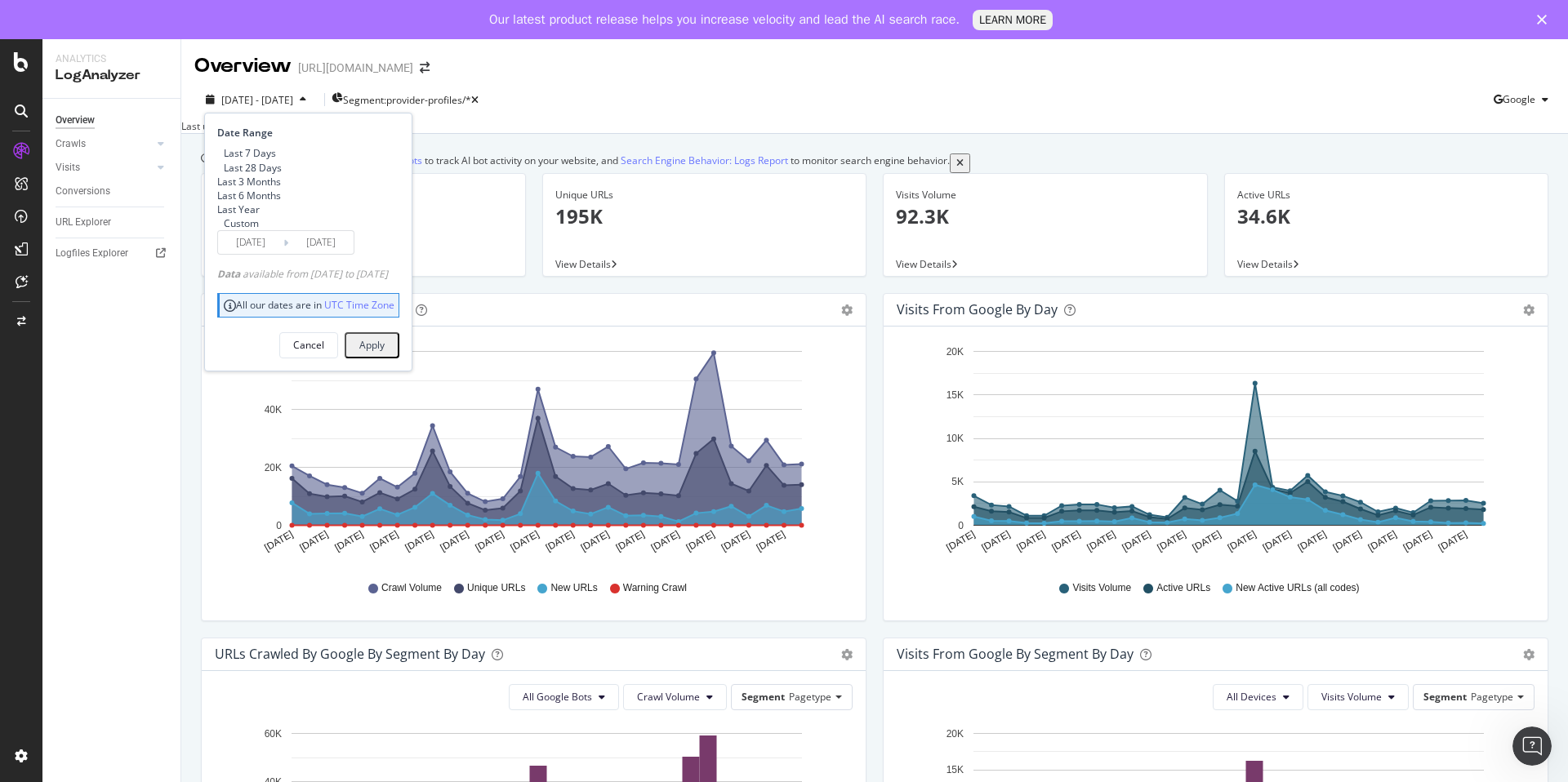 click on "Apply" at bounding box center [372, 344] 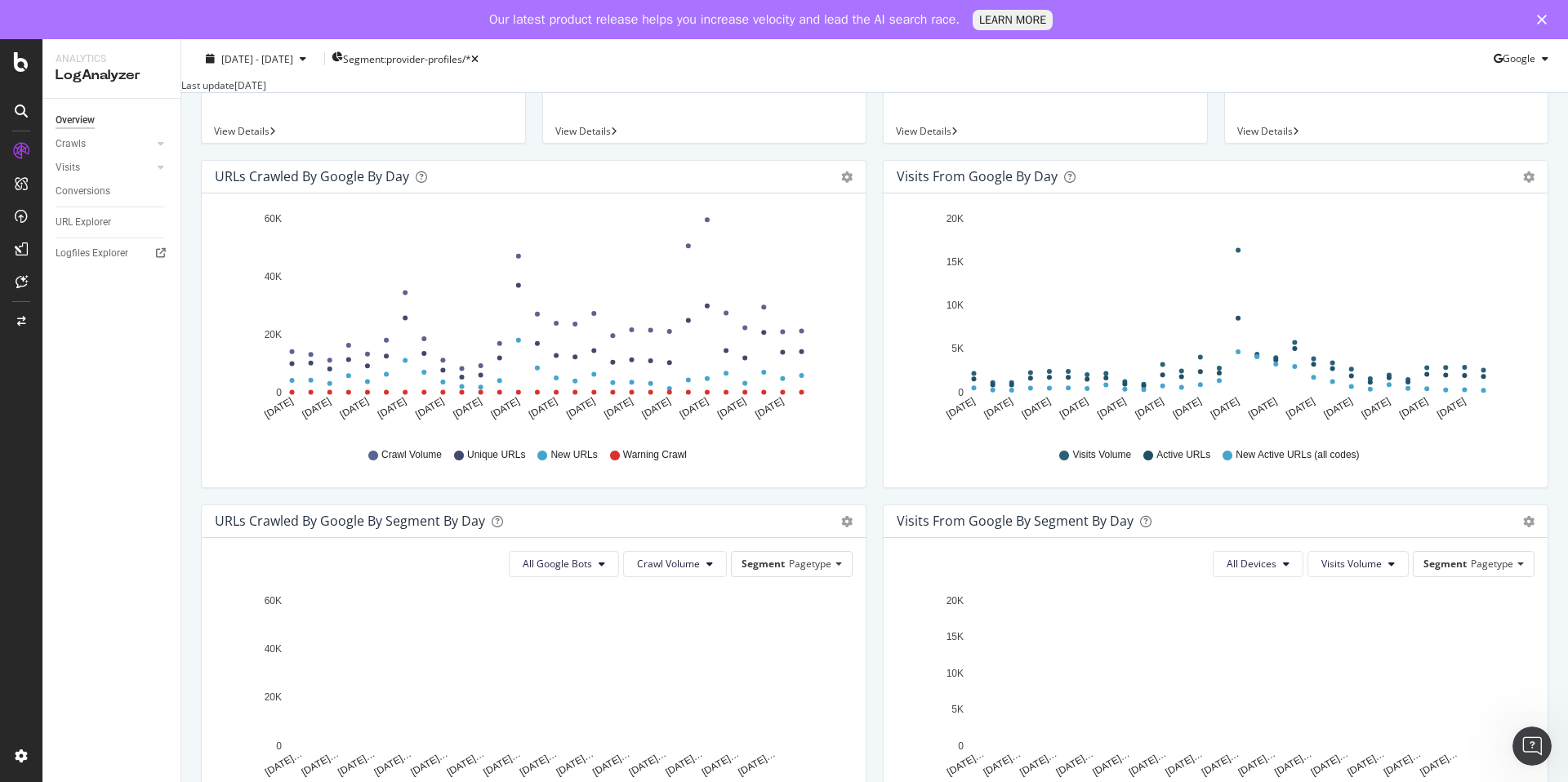 scroll, scrollTop: 0, scrollLeft: 0, axis: both 